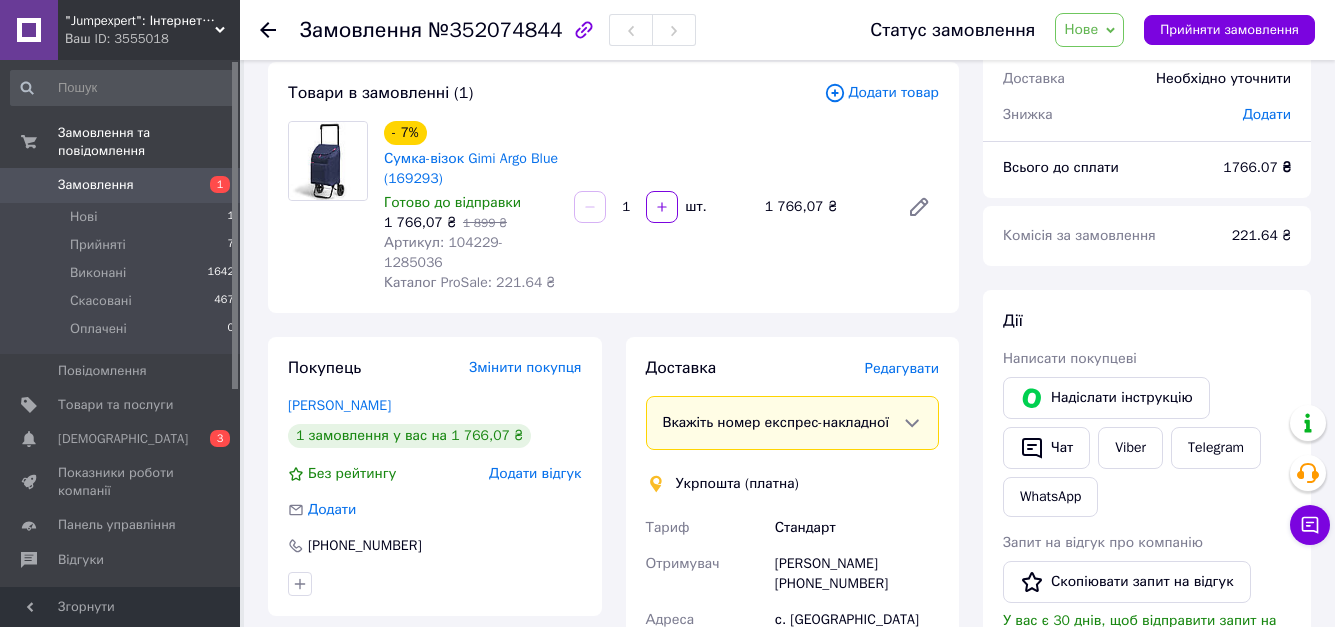 scroll, scrollTop: 200, scrollLeft: 0, axis: vertical 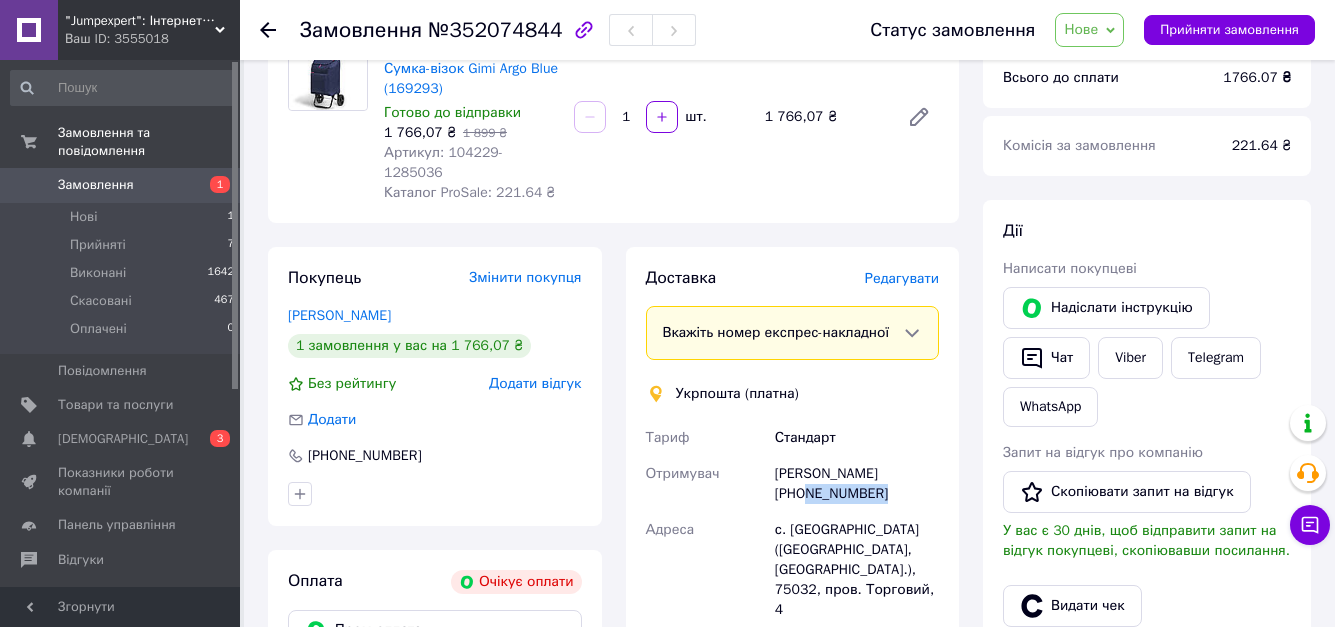 drag, startPoint x: 873, startPoint y: 474, endPoint x: 801, endPoint y: 484, distance: 72.691124 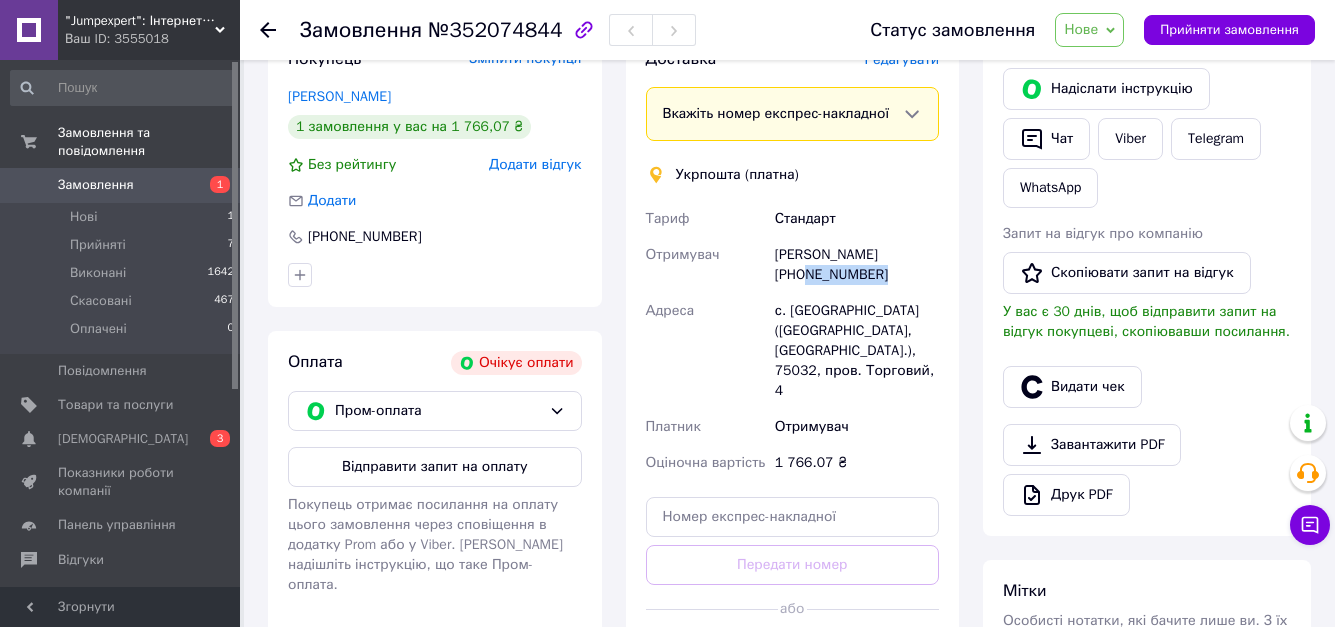 scroll, scrollTop: 300, scrollLeft: 0, axis: vertical 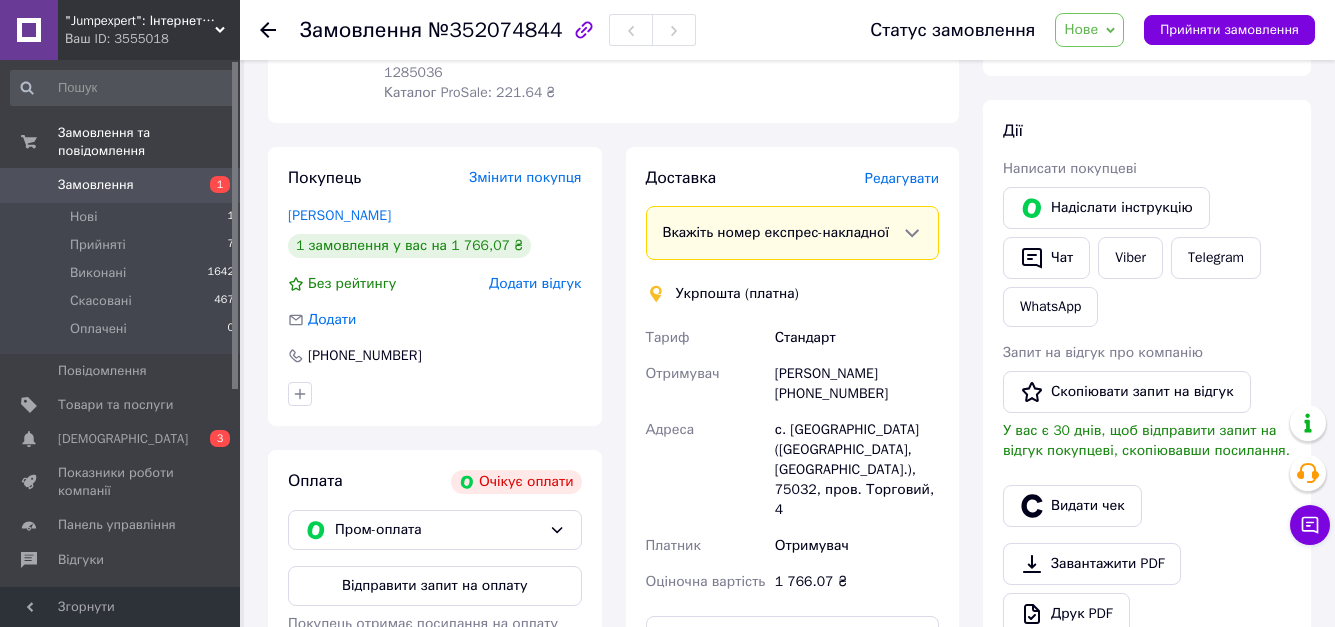 click 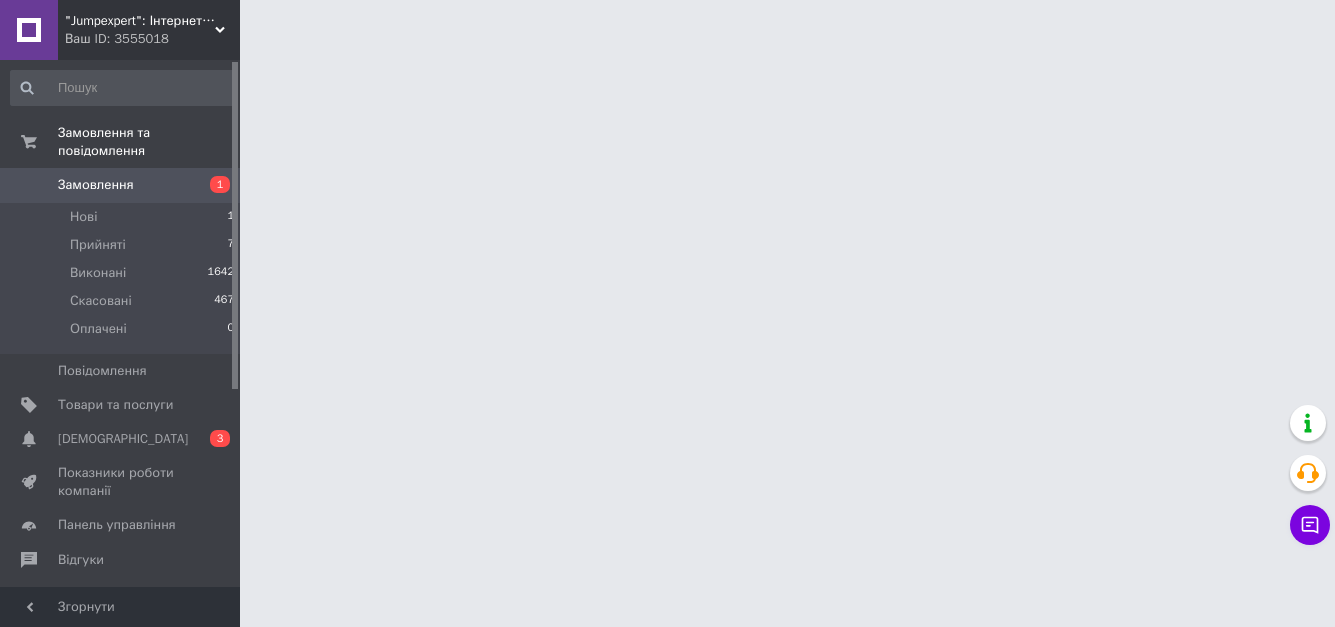 scroll, scrollTop: 0, scrollLeft: 0, axis: both 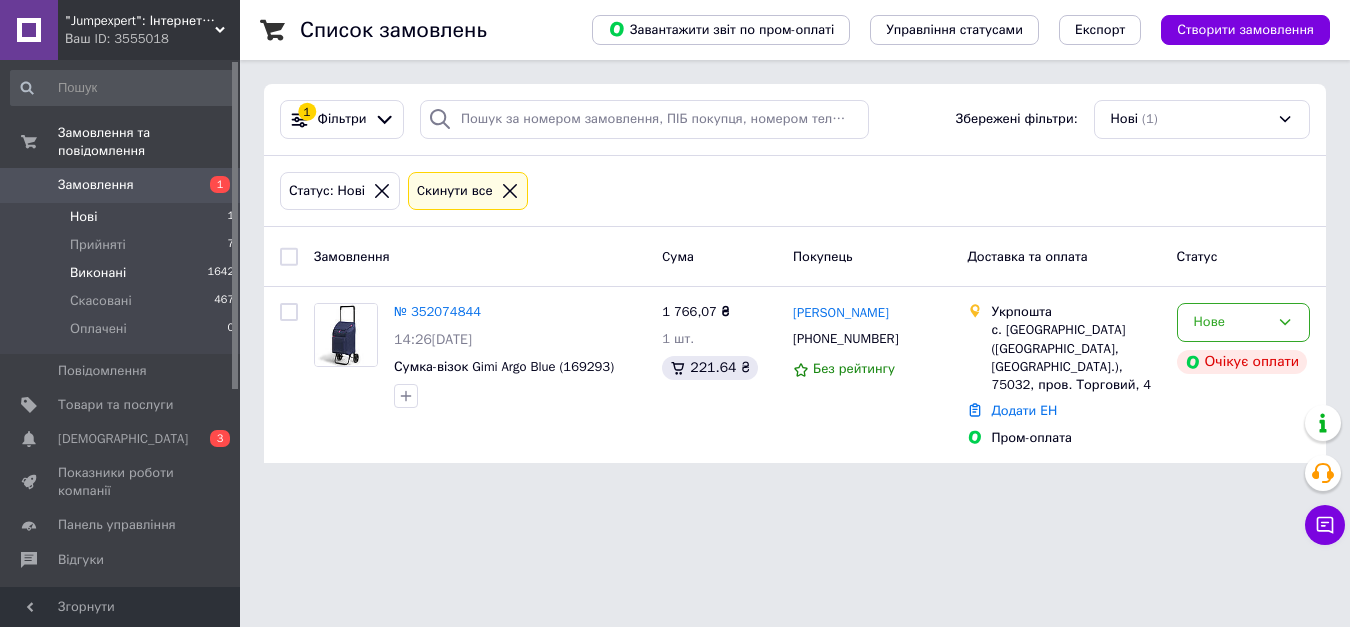 click on "Виконані 1642" at bounding box center [123, 273] 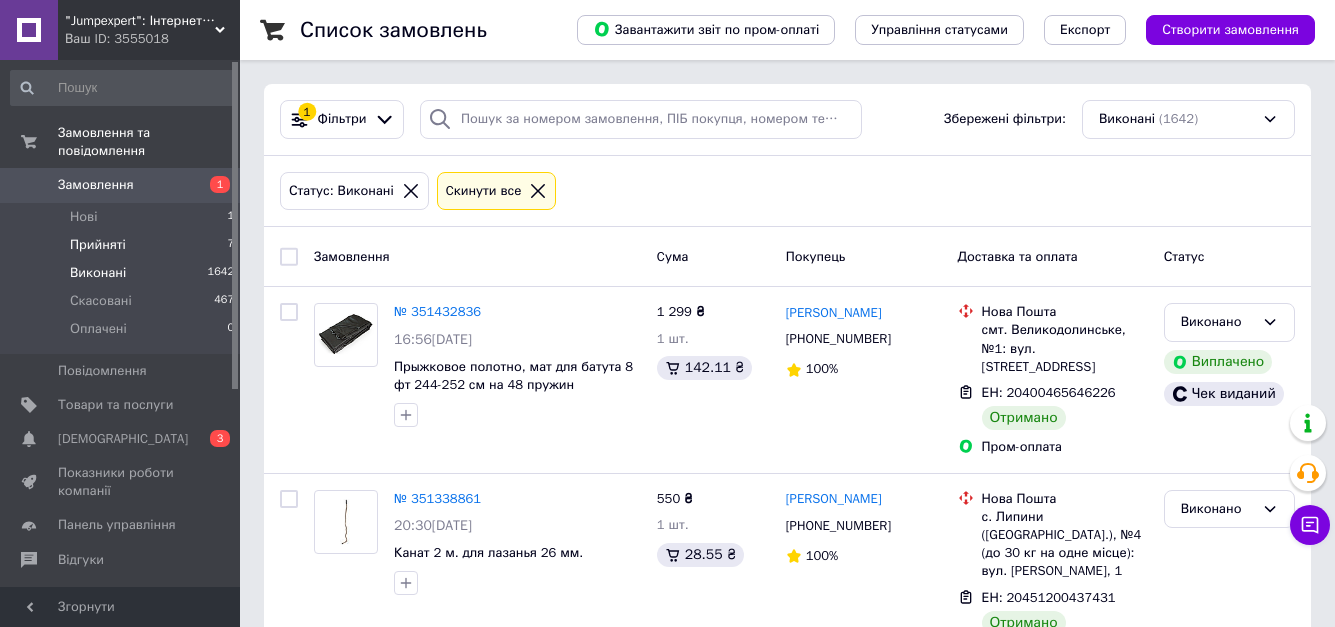 click on "Прийняті 7" at bounding box center [123, 245] 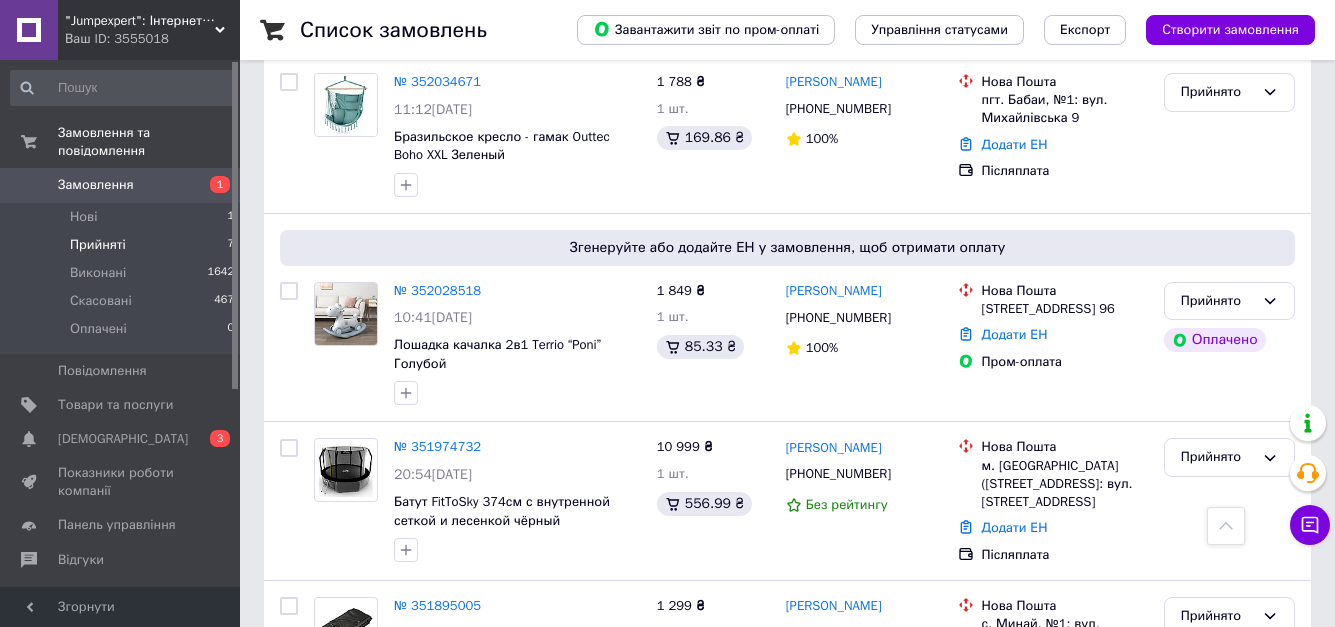 scroll, scrollTop: 500, scrollLeft: 0, axis: vertical 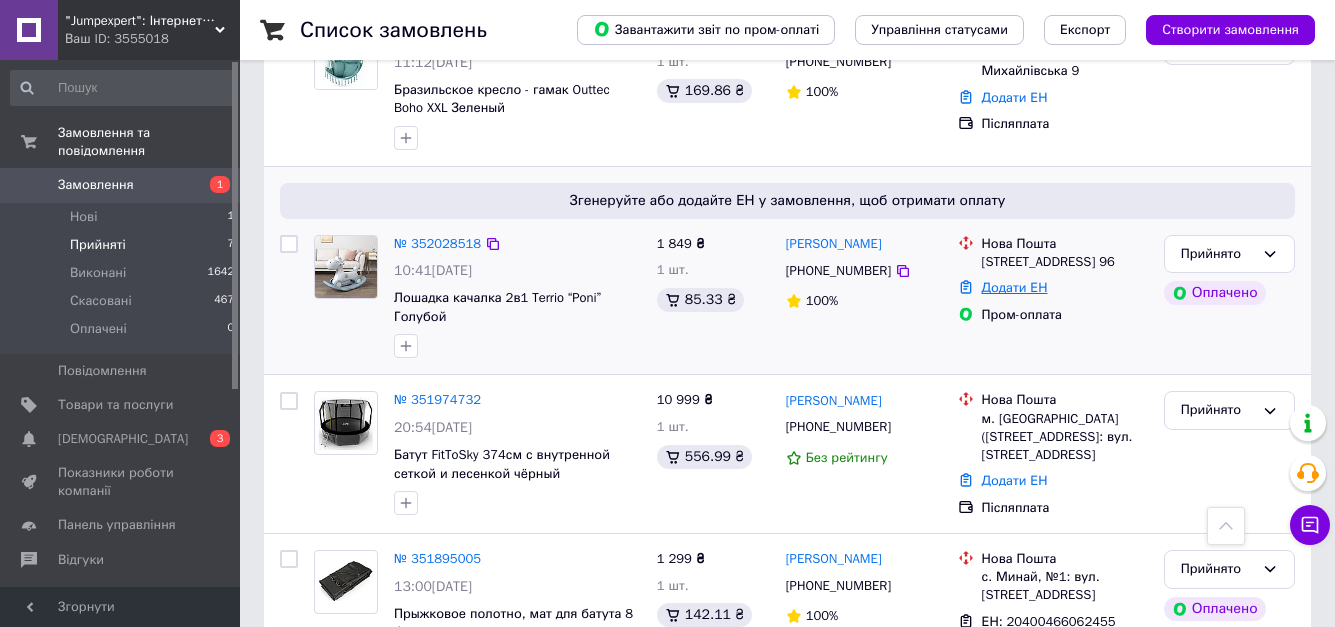 click on "Додати ЕН" at bounding box center (1015, 287) 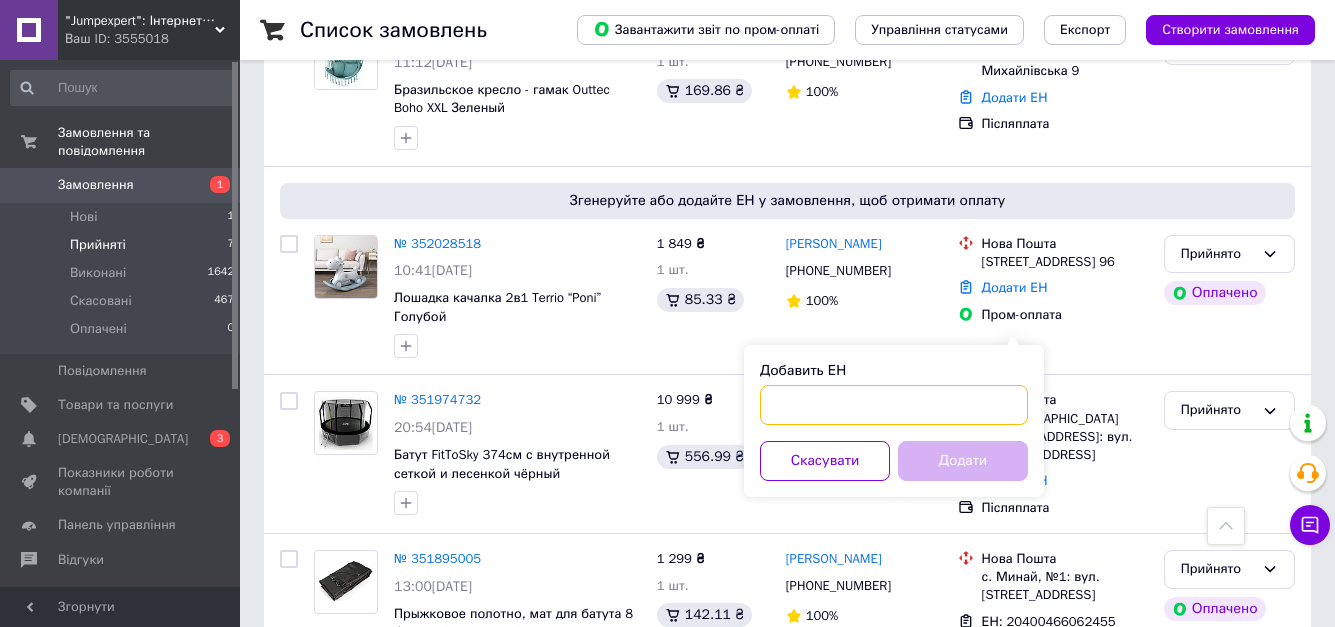 click on "Добавить ЕН" at bounding box center (894, 405) 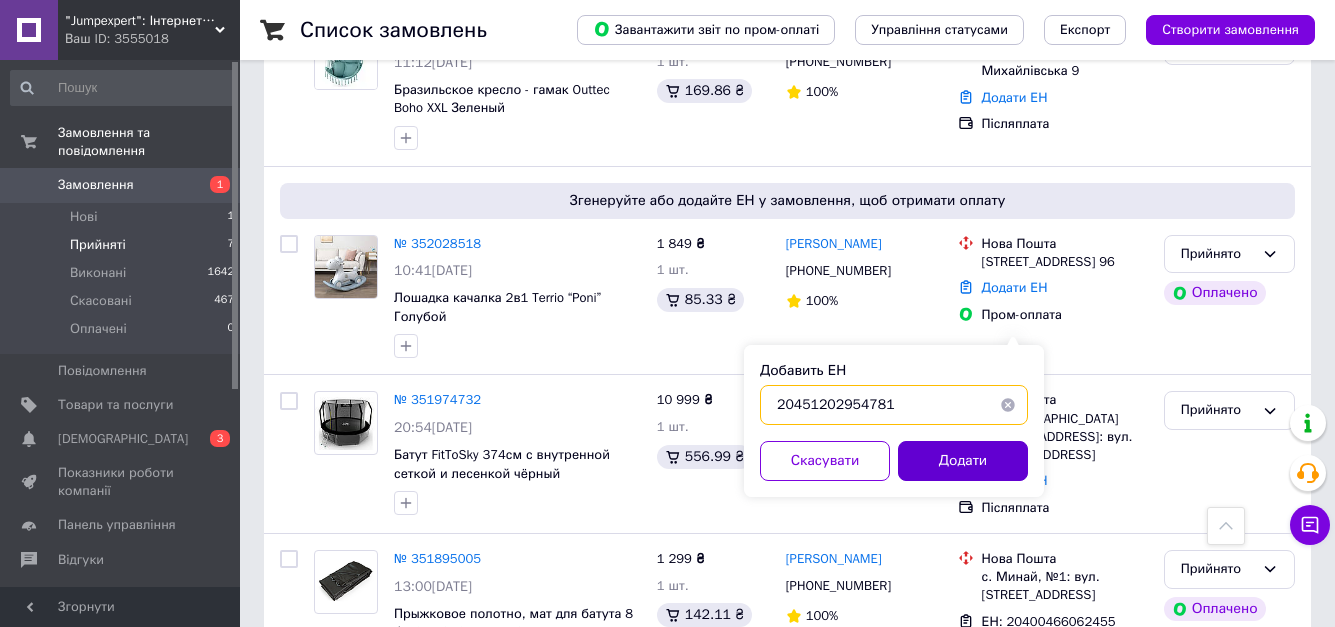 type on "20451202954781" 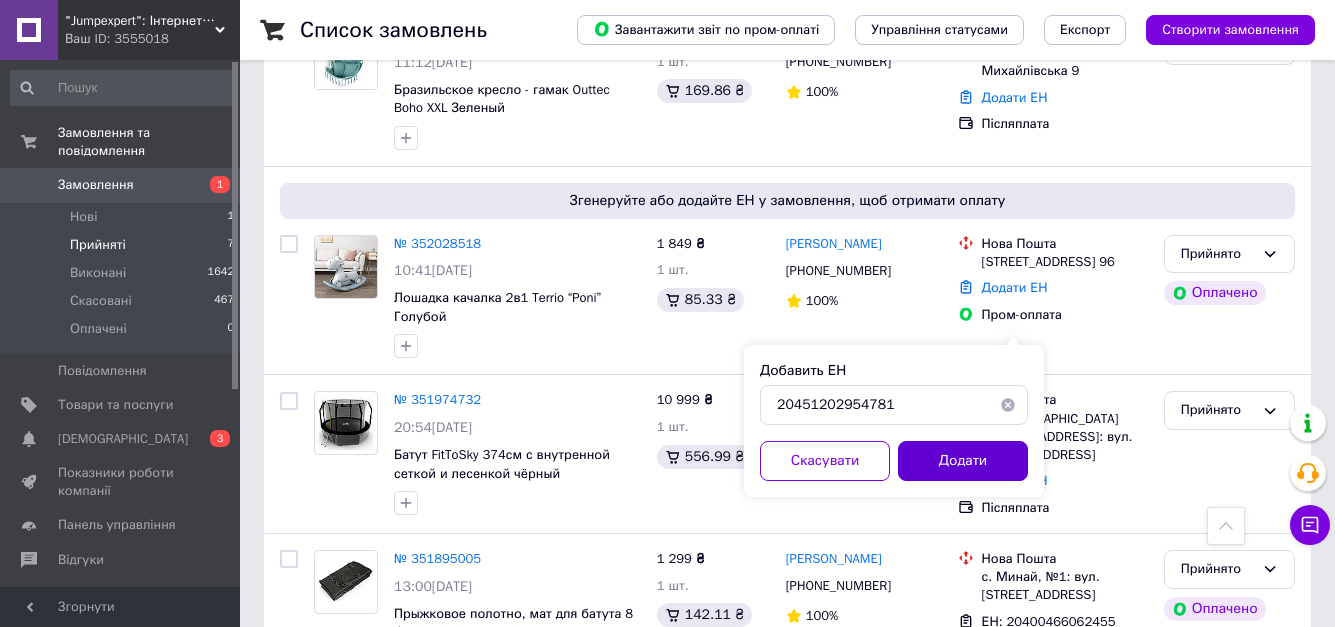 click on "Додати" at bounding box center (963, 461) 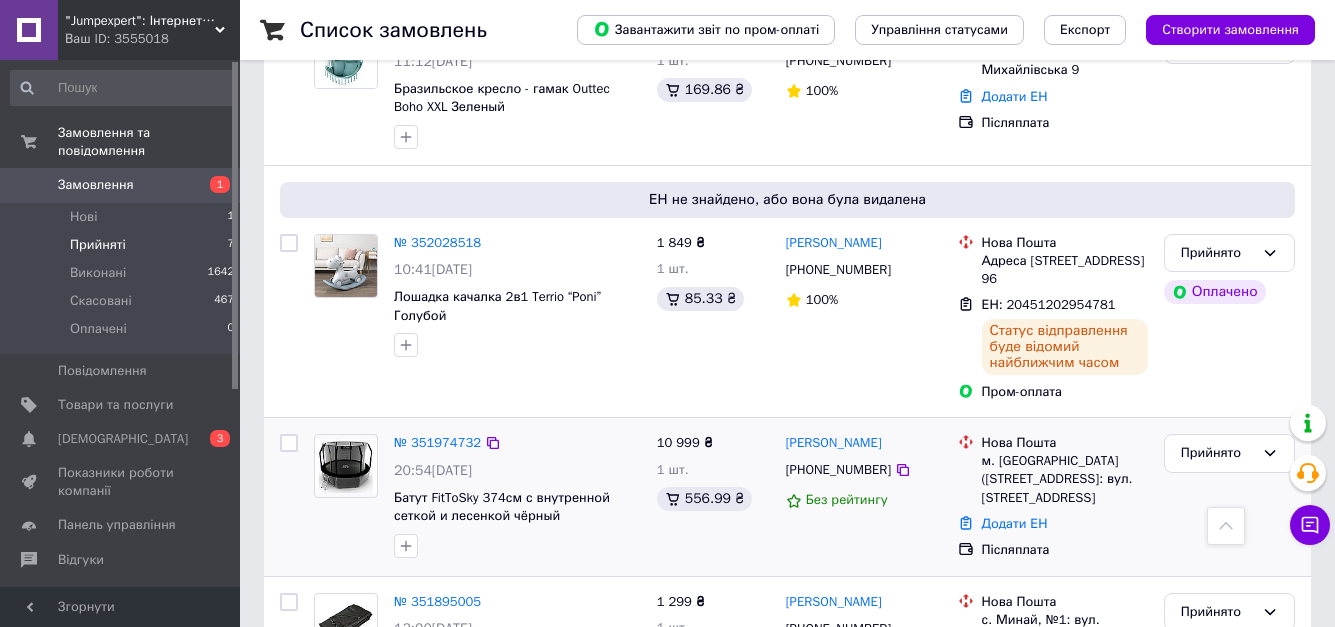 scroll, scrollTop: 600, scrollLeft: 0, axis: vertical 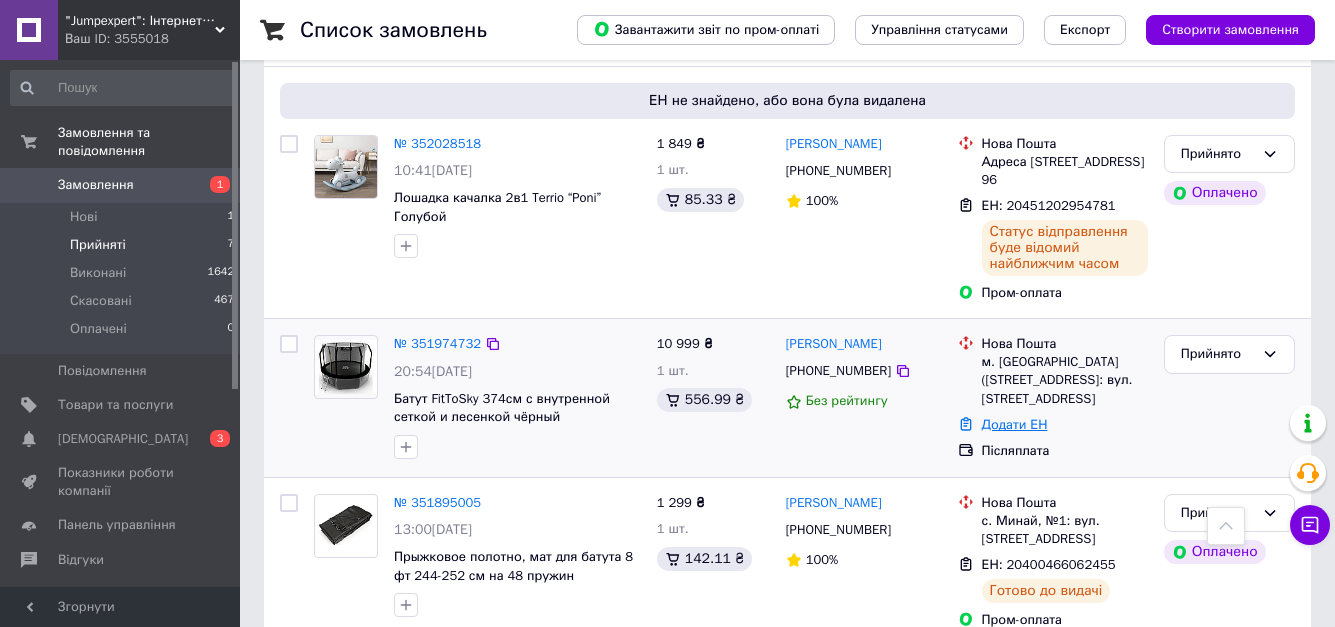click on "Додати ЕН" at bounding box center (1015, 424) 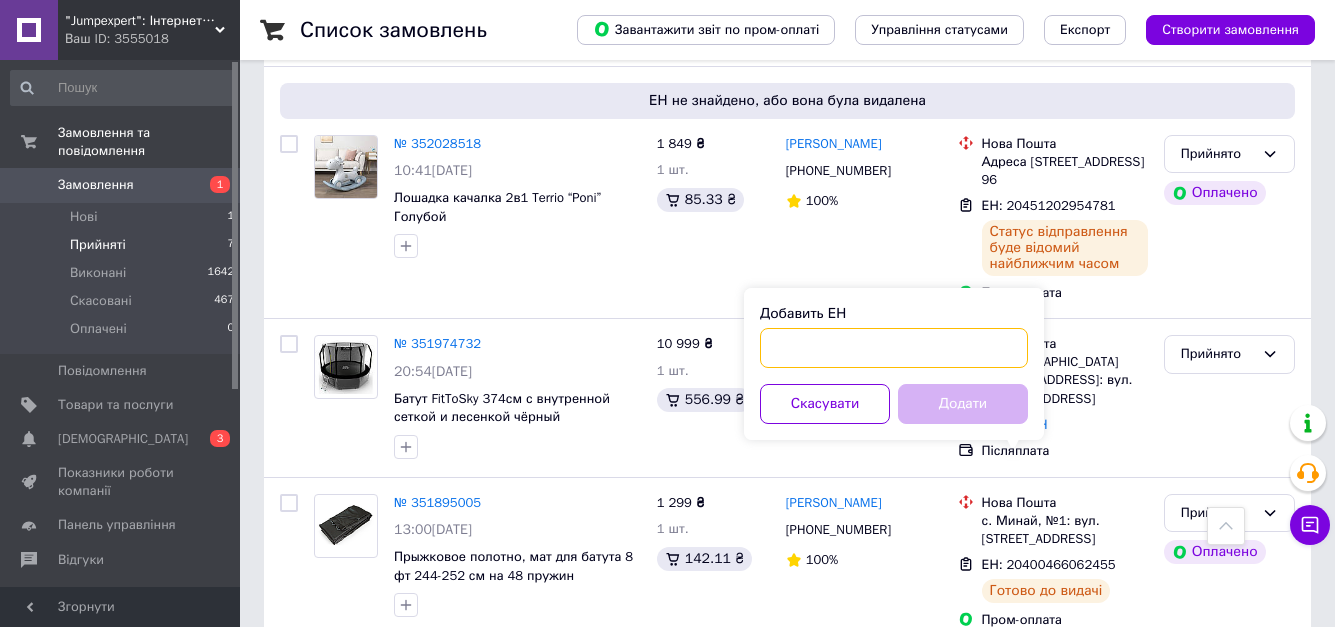 click on "Добавить ЕН" at bounding box center [894, 348] 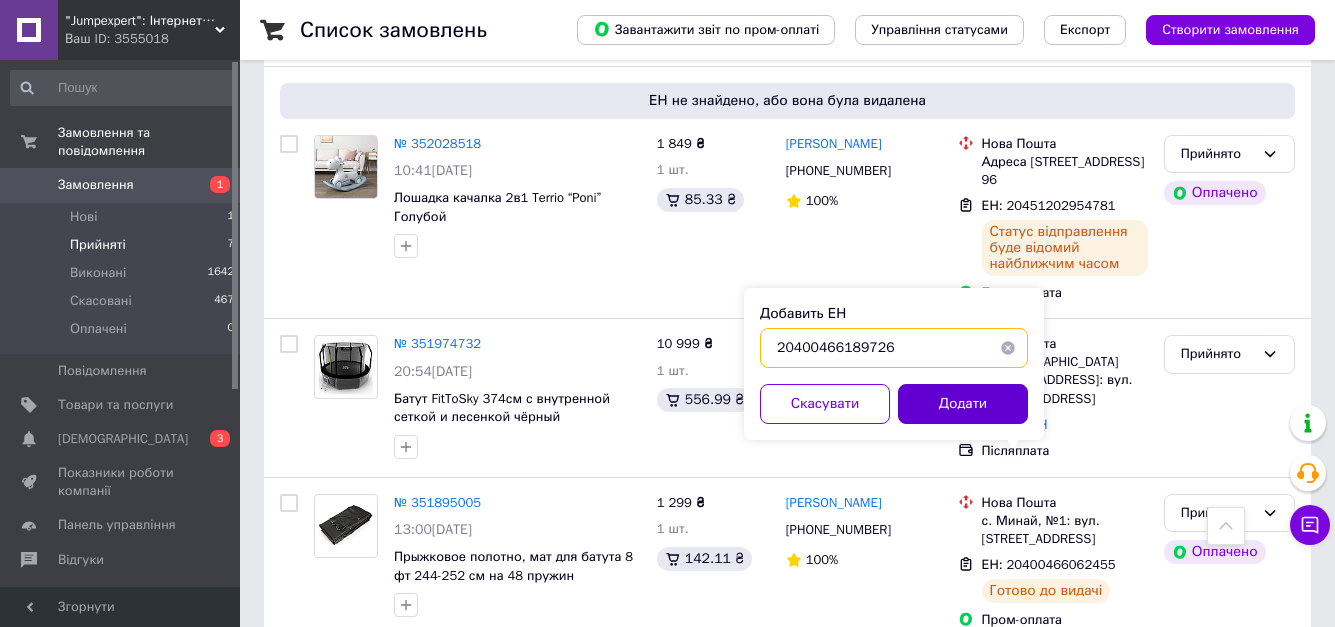 type on "20400466189726" 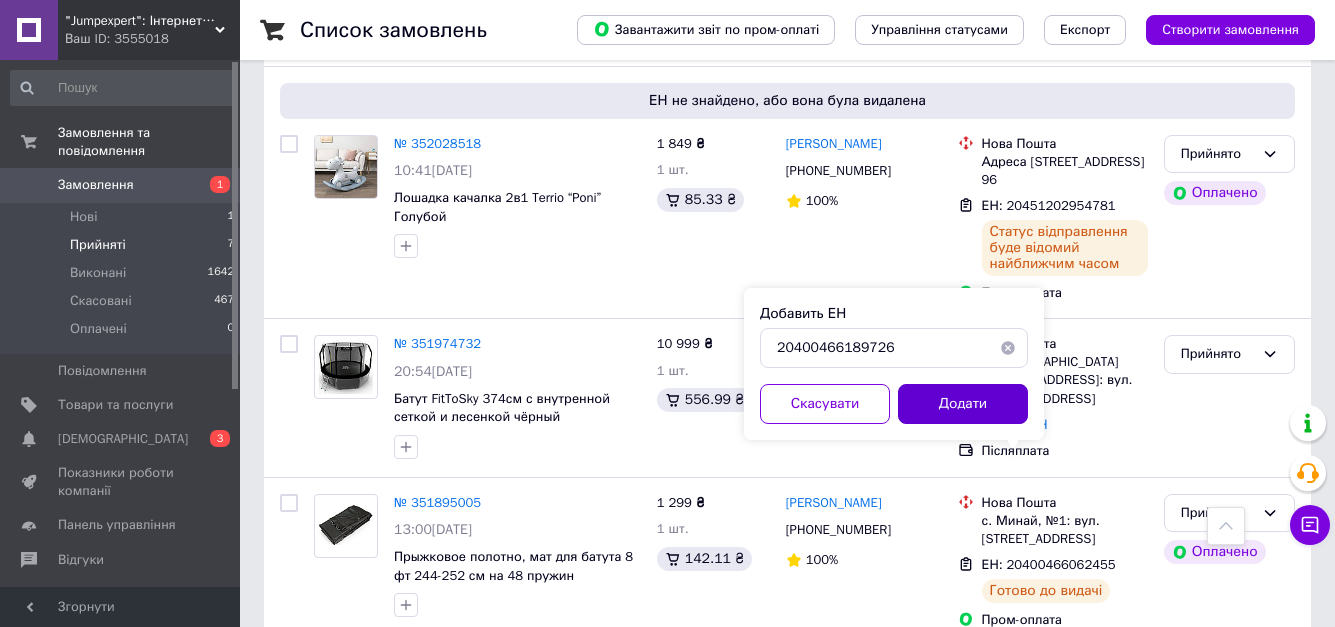 click on "Додати" at bounding box center (963, 404) 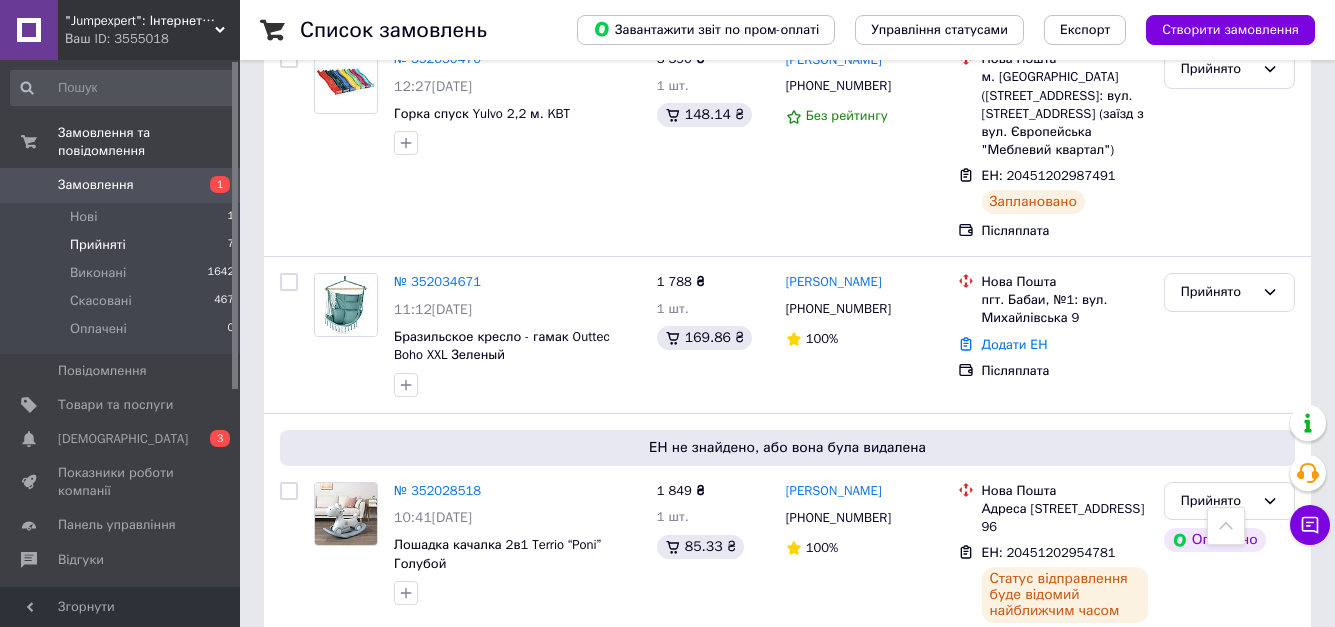 scroll, scrollTop: 200, scrollLeft: 0, axis: vertical 